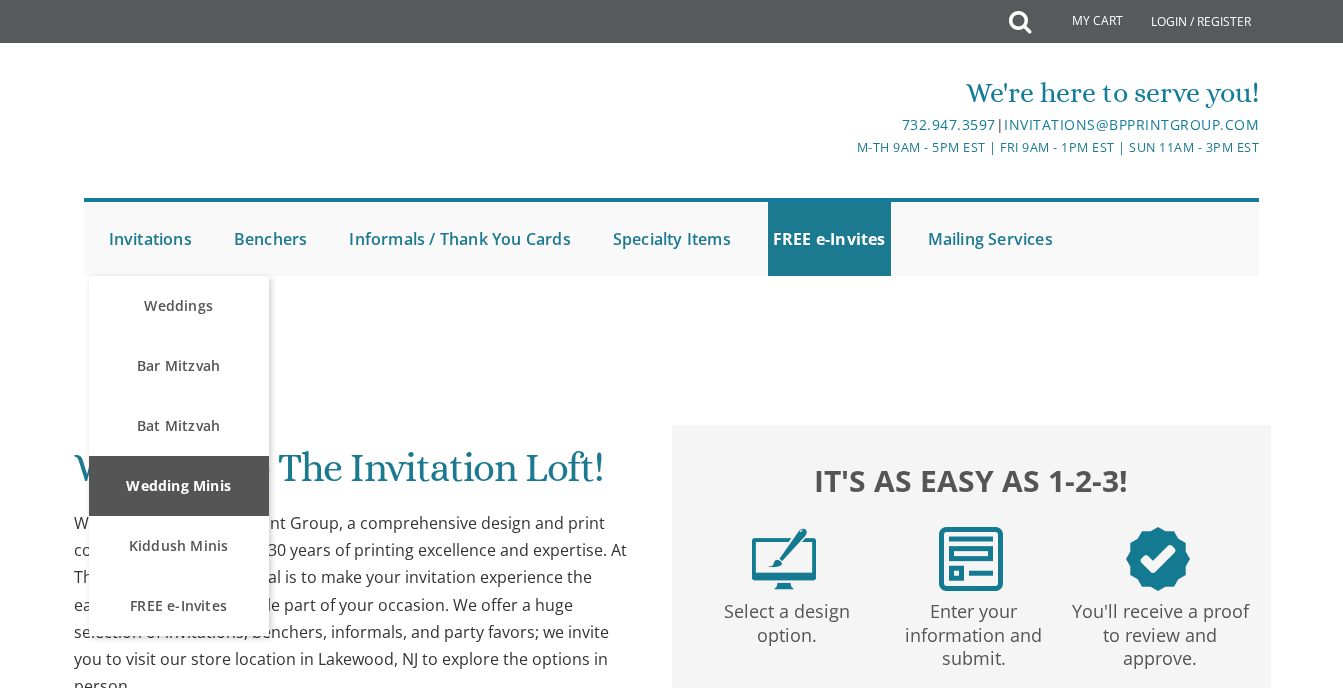 scroll, scrollTop: 0, scrollLeft: 0, axis: both 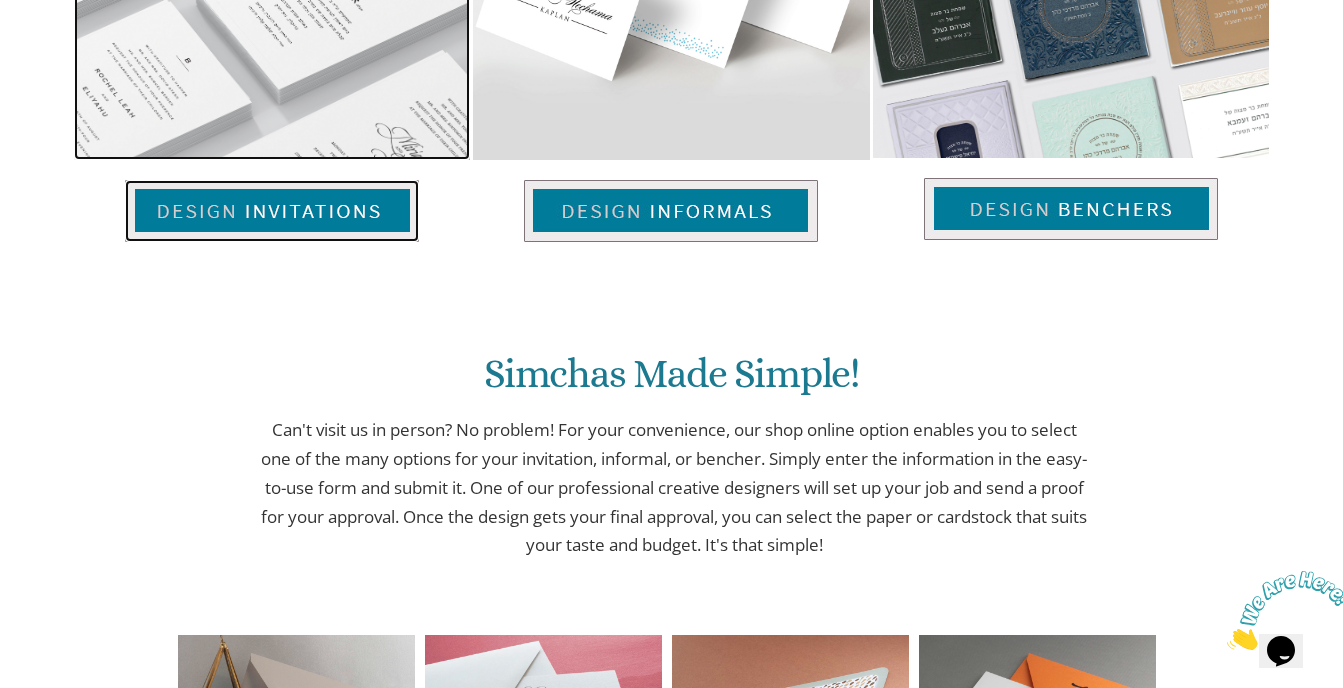 click at bounding box center [272, 211] 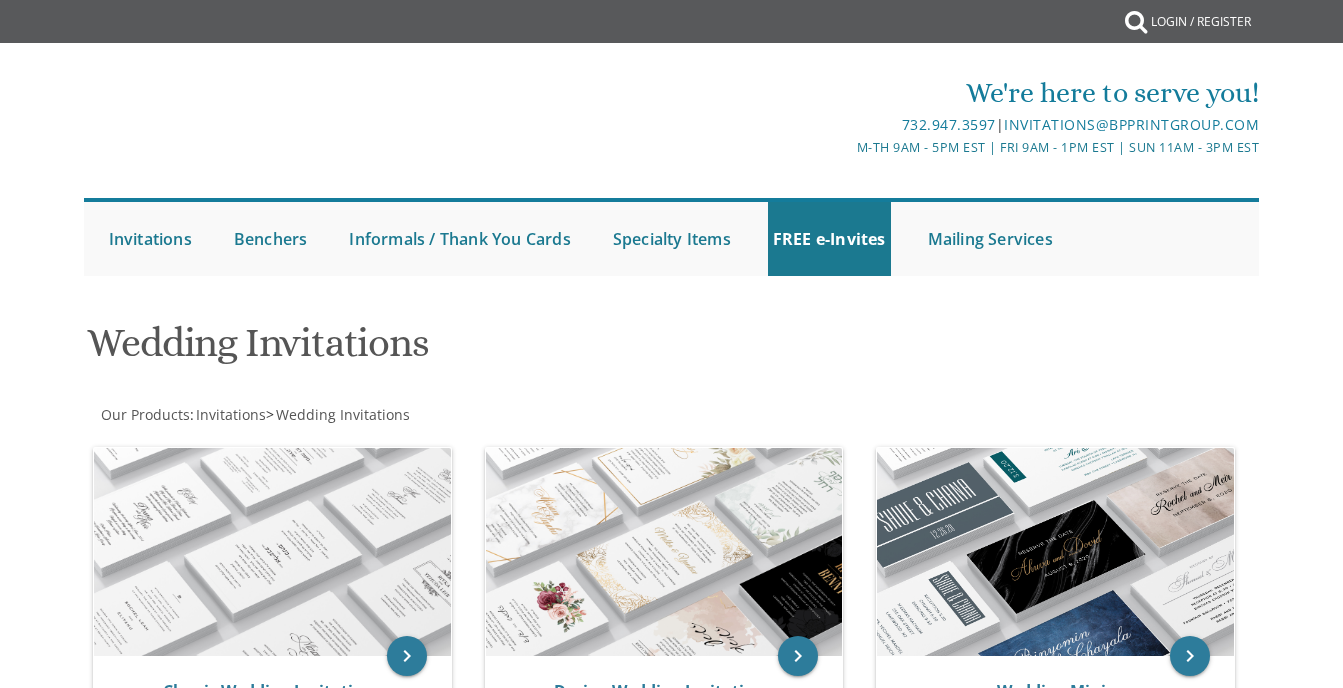 scroll, scrollTop: 457, scrollLeft: 0, axis: vertical 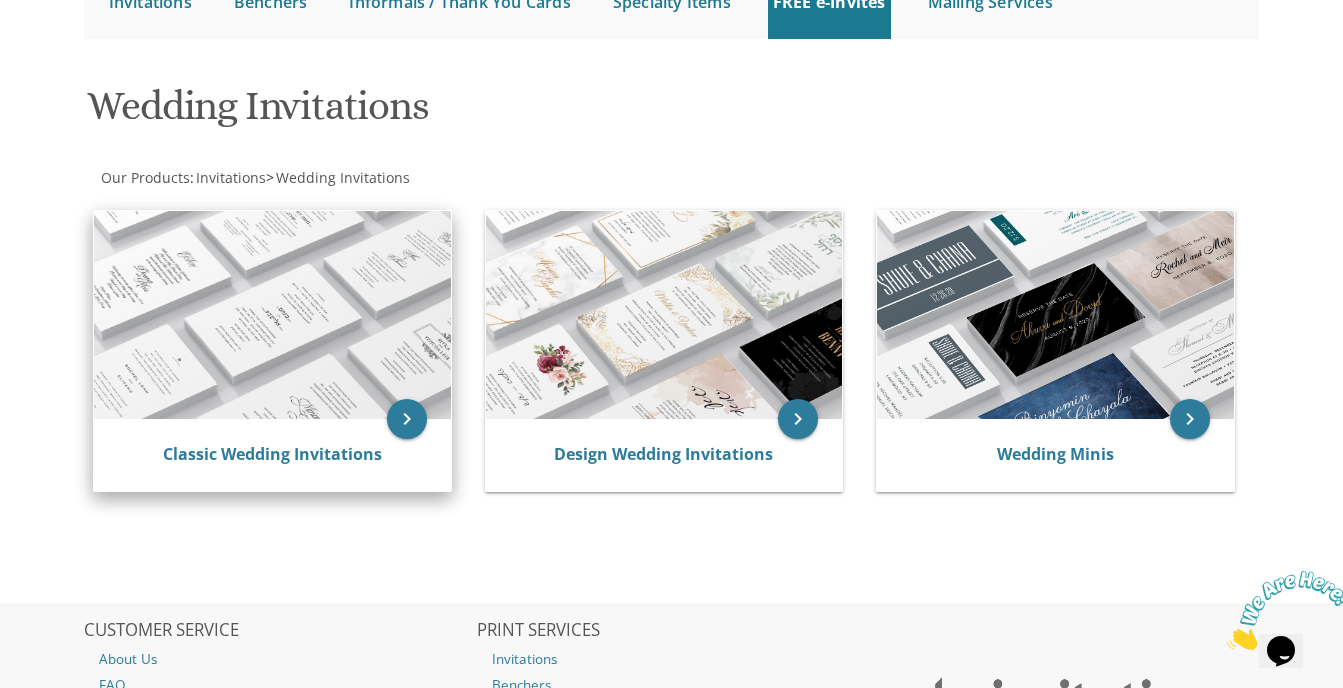 click at bounding box center [272, 315] 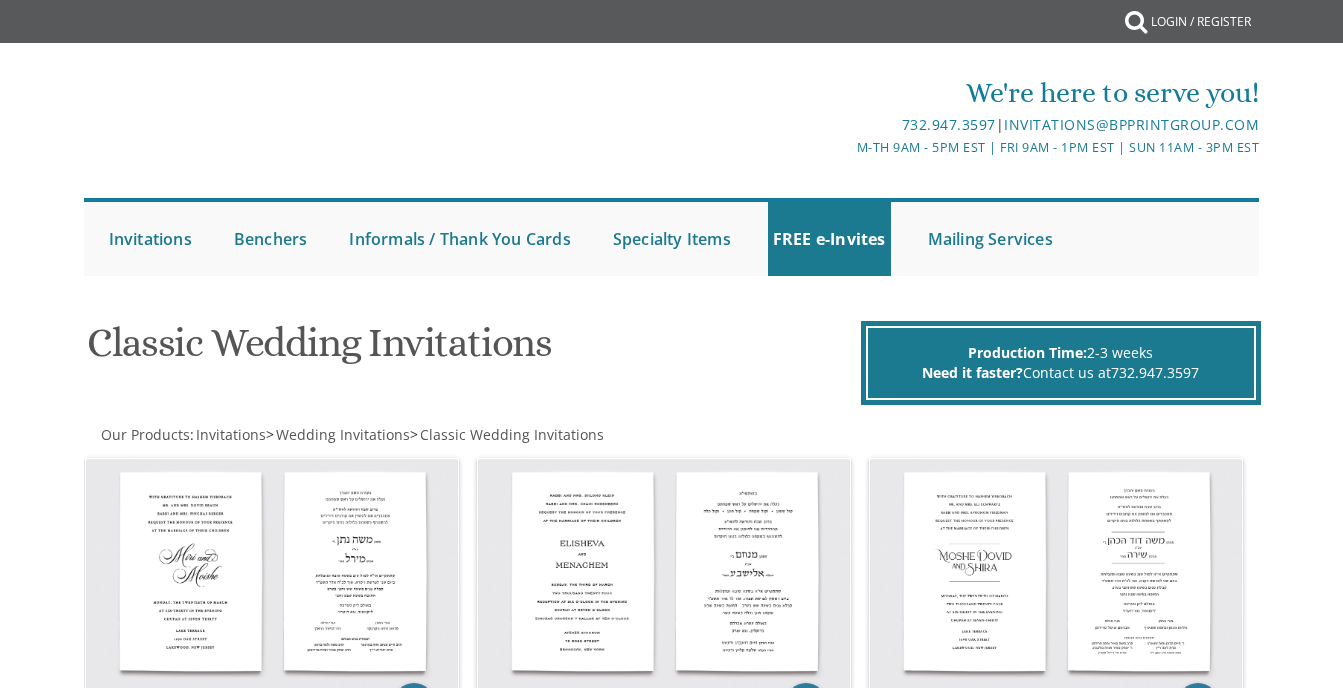 scroll, scrollTop: 0, scrollLeft: 0, axis: both 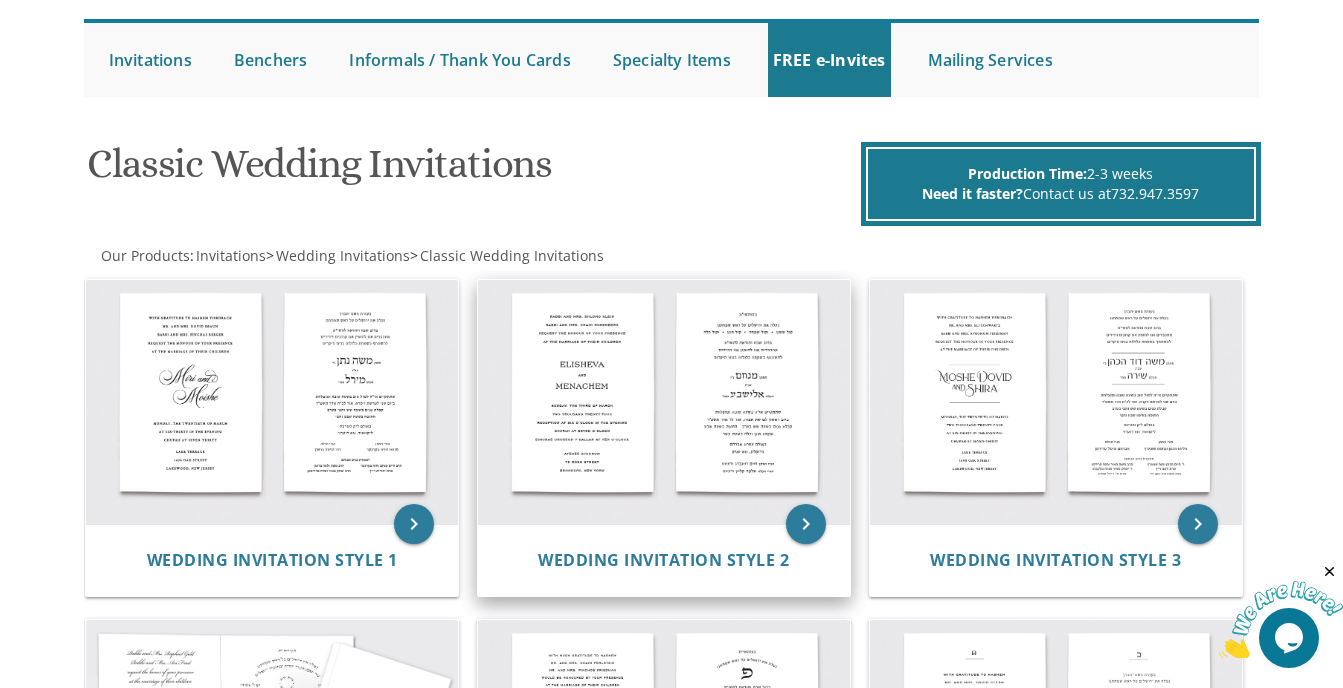 click on "Wedding Invitation Style 2" at bounding box center (664, 560) 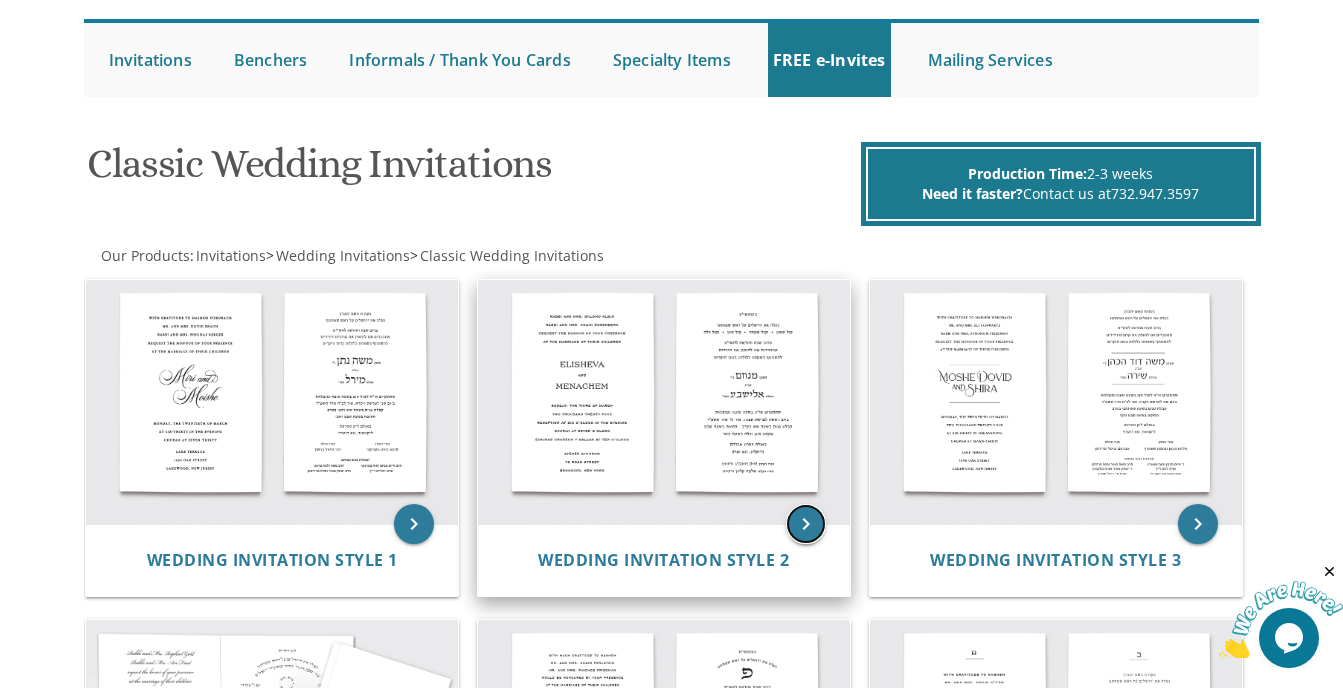 click on "keyboard_arrow_right" at bounding box center (806, 524) 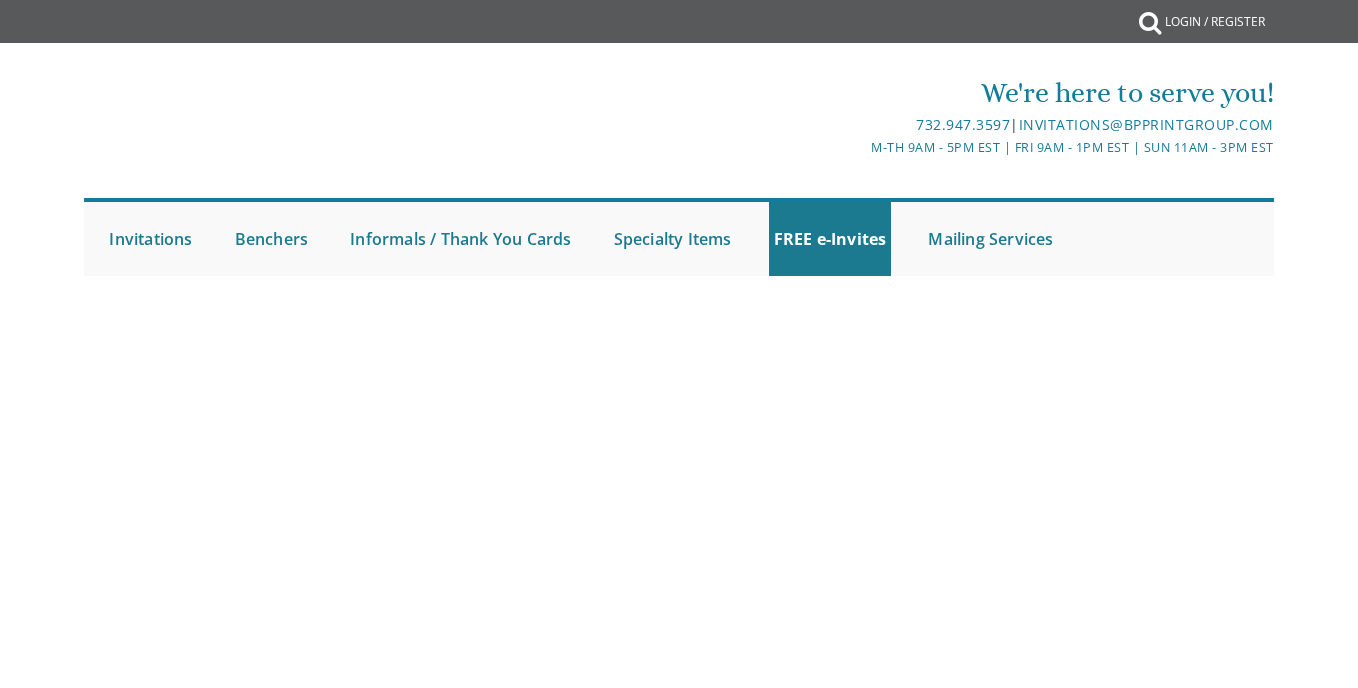 scroll, scrollTop: 0, scrollLeft: 0, axis: both 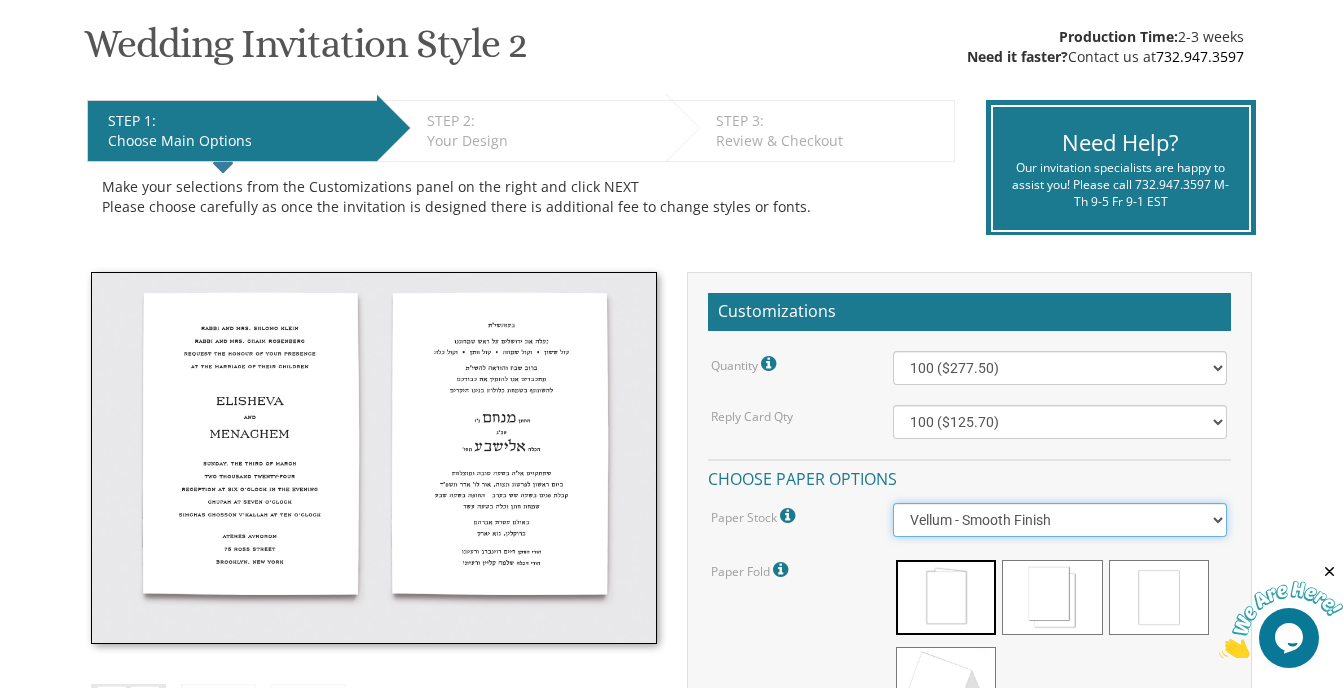 click on "Vellum - Smooth Finish Linen - Subtle Embossed Crosshatch Texture Silk - Soft, Fabric-like Finish Cotton  - Rich Texture, Premium Quality" at bounding box center (1060, 520) 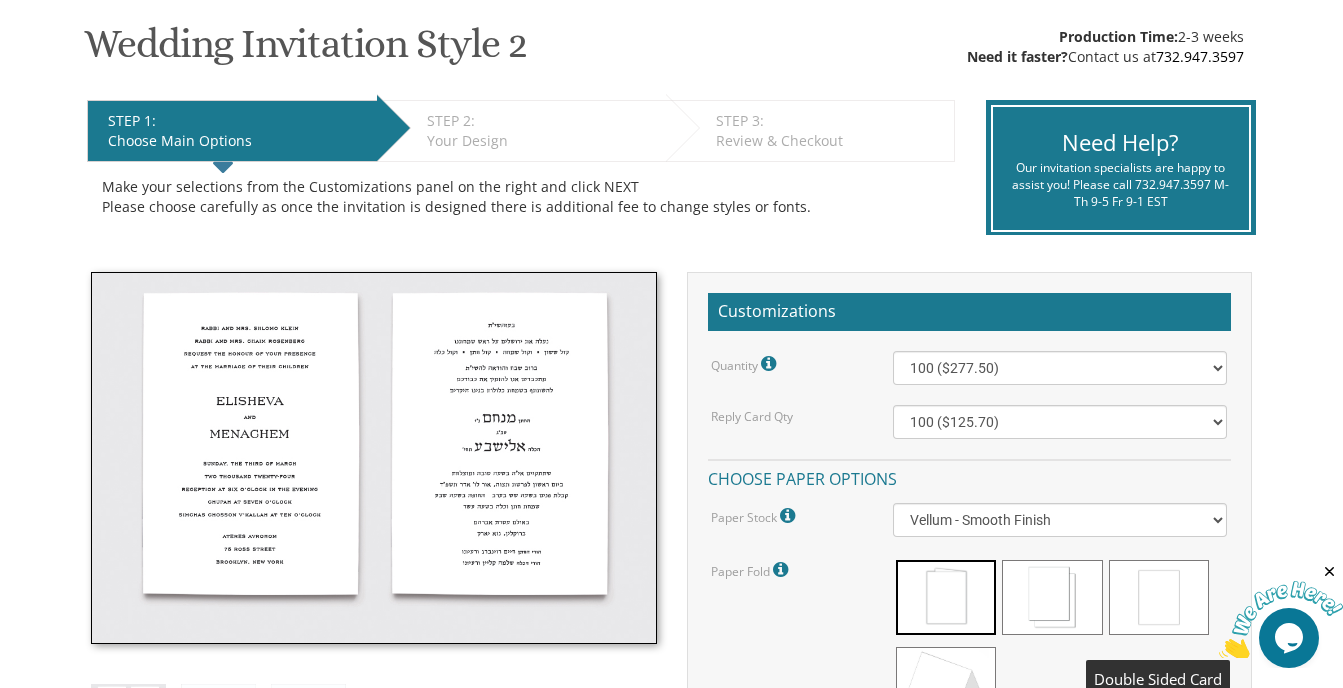 click at bounding box center [1159, 597] 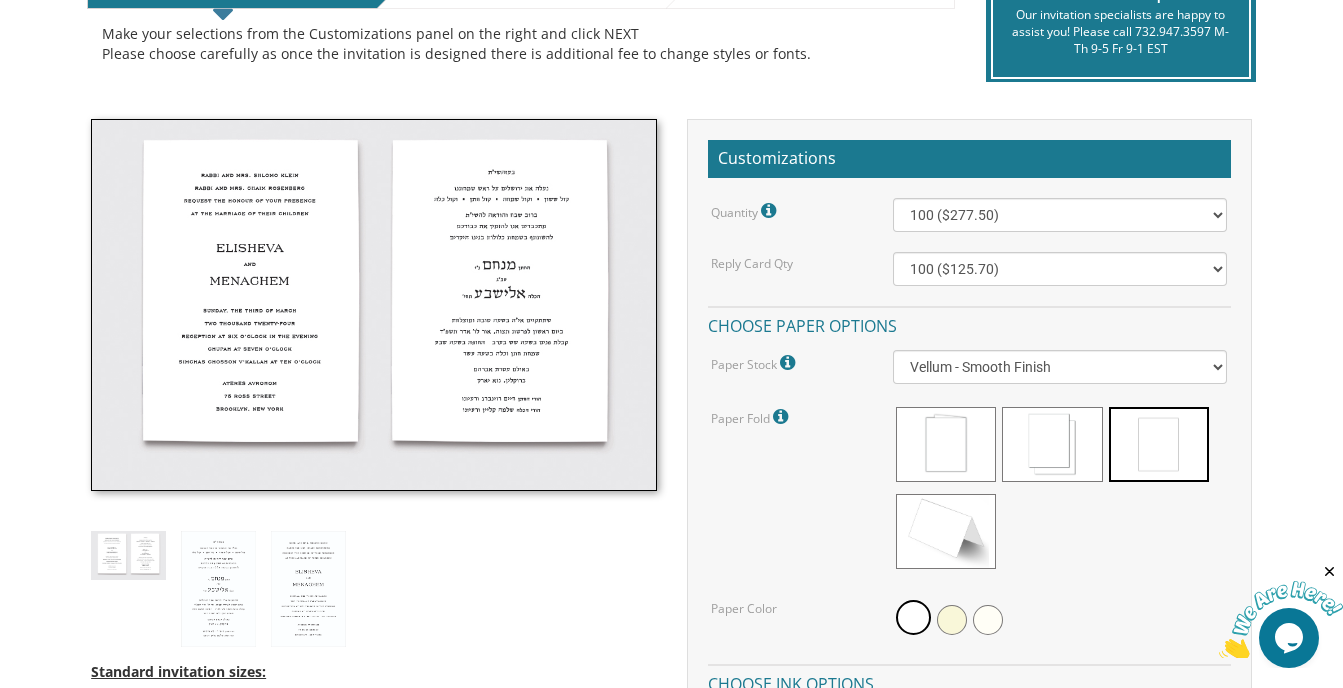 scroll, scrollTop: 478, scrollLeft: 0, axis: vertical 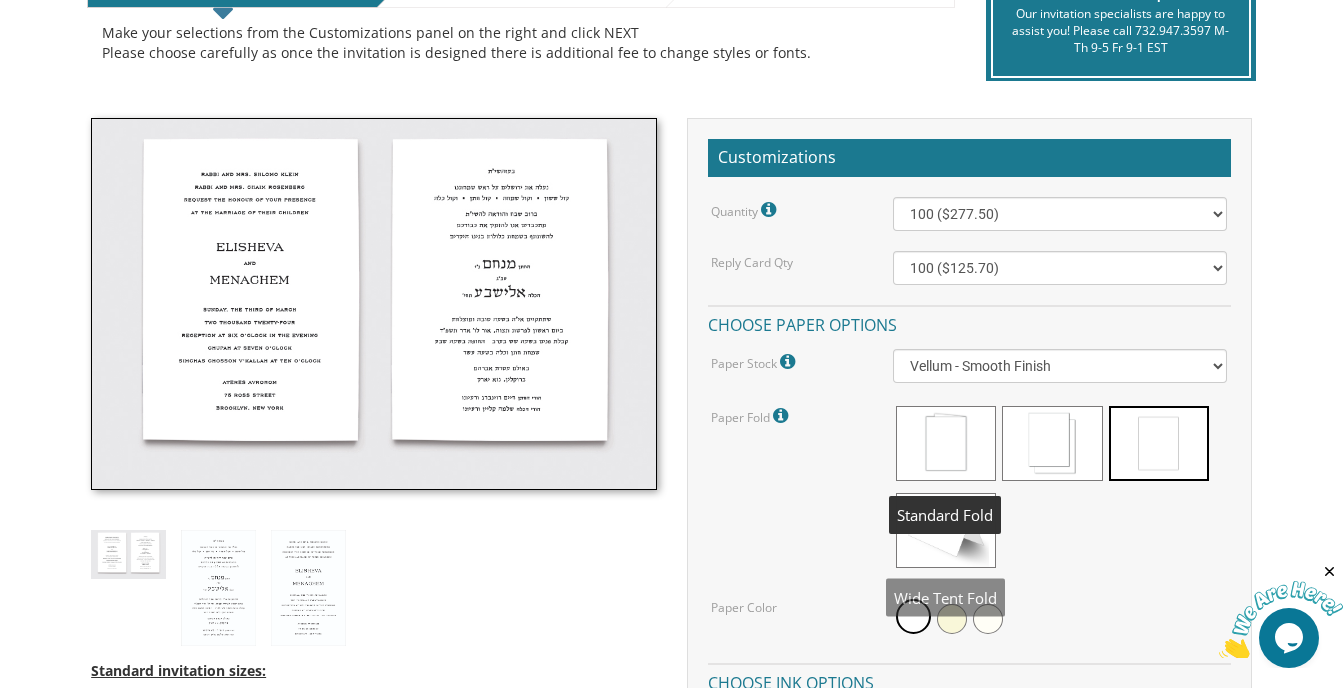 click at bounding box center [946, 443] 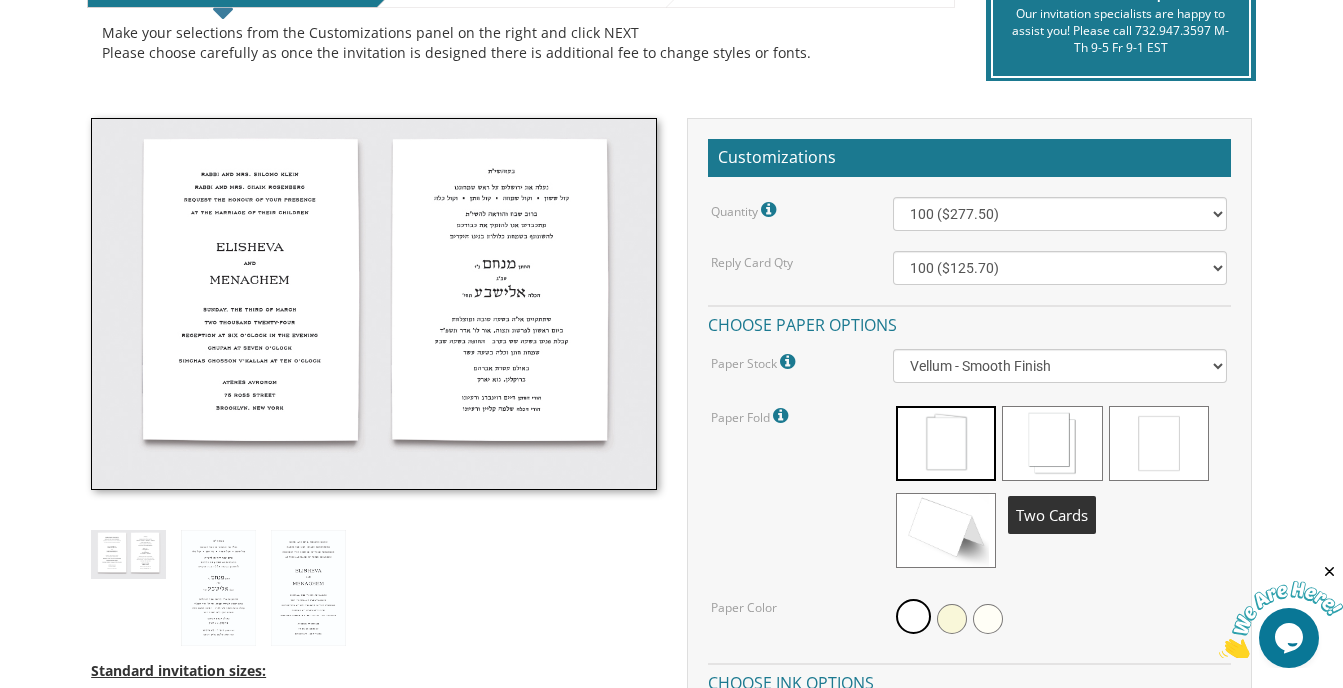 click at bounding box center (1052, 443) 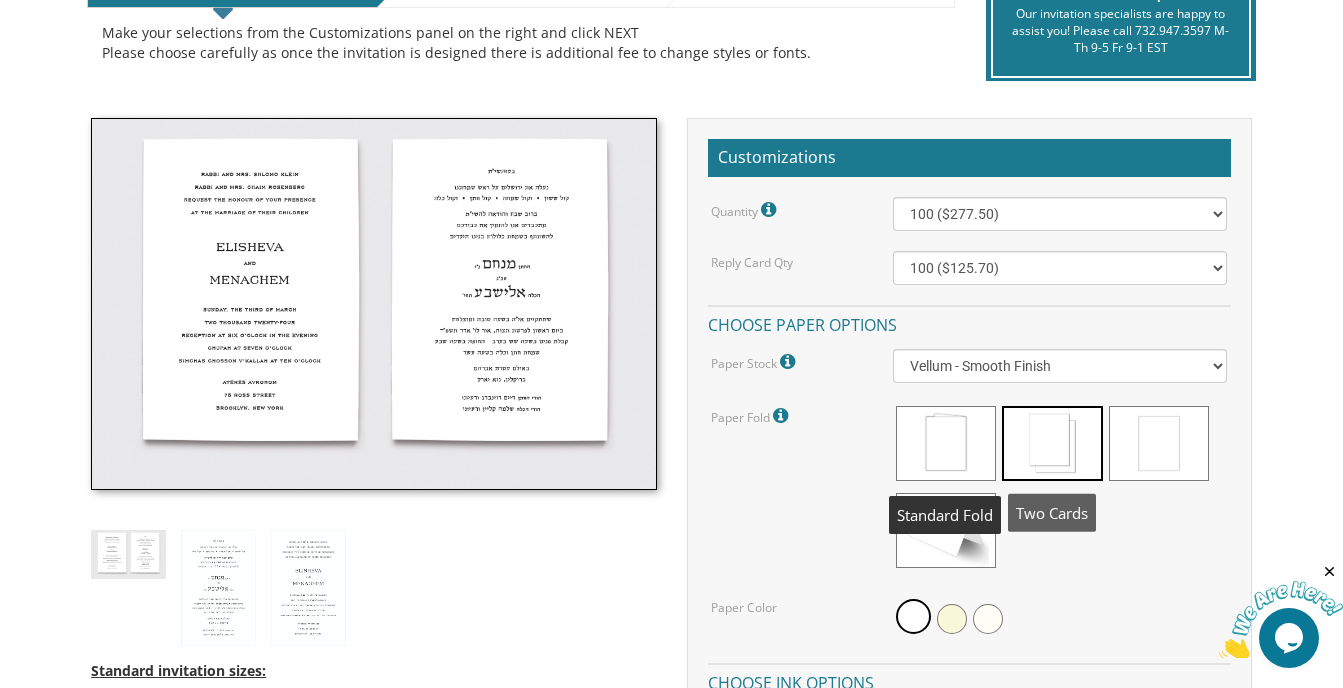 click at bounding box center [946, 443] 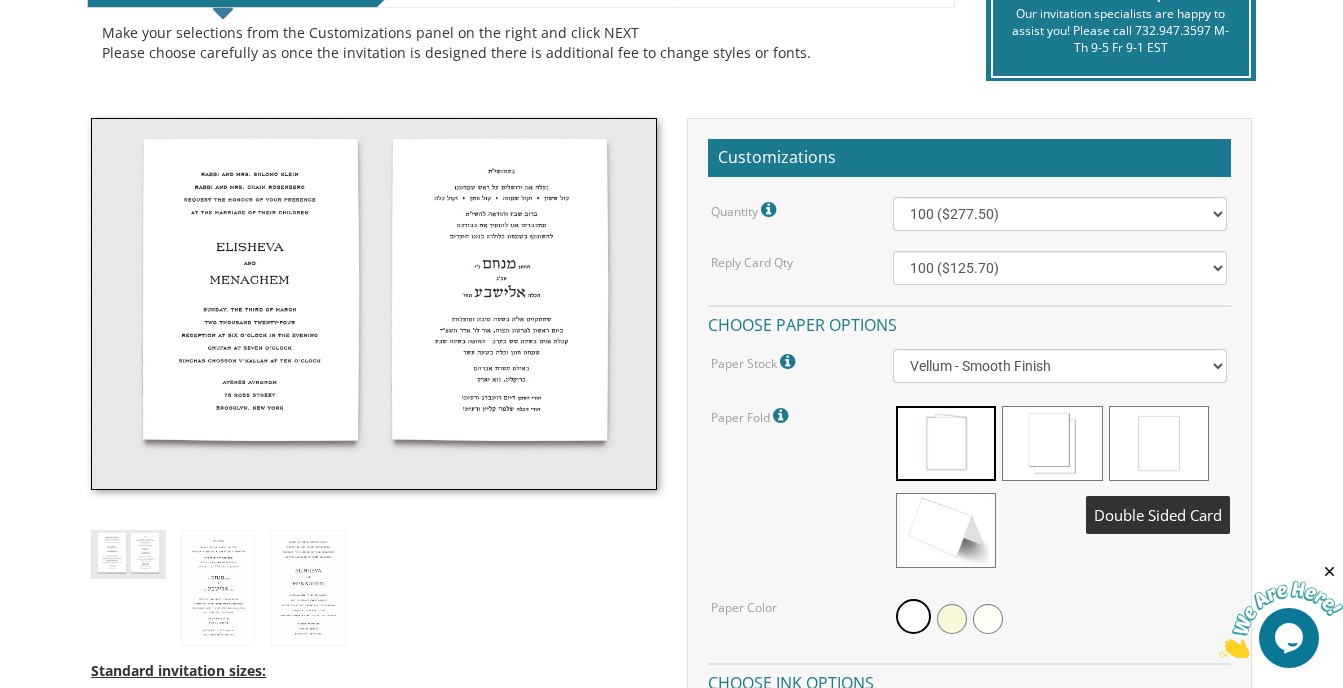 click at bounding box center [1159, 443] 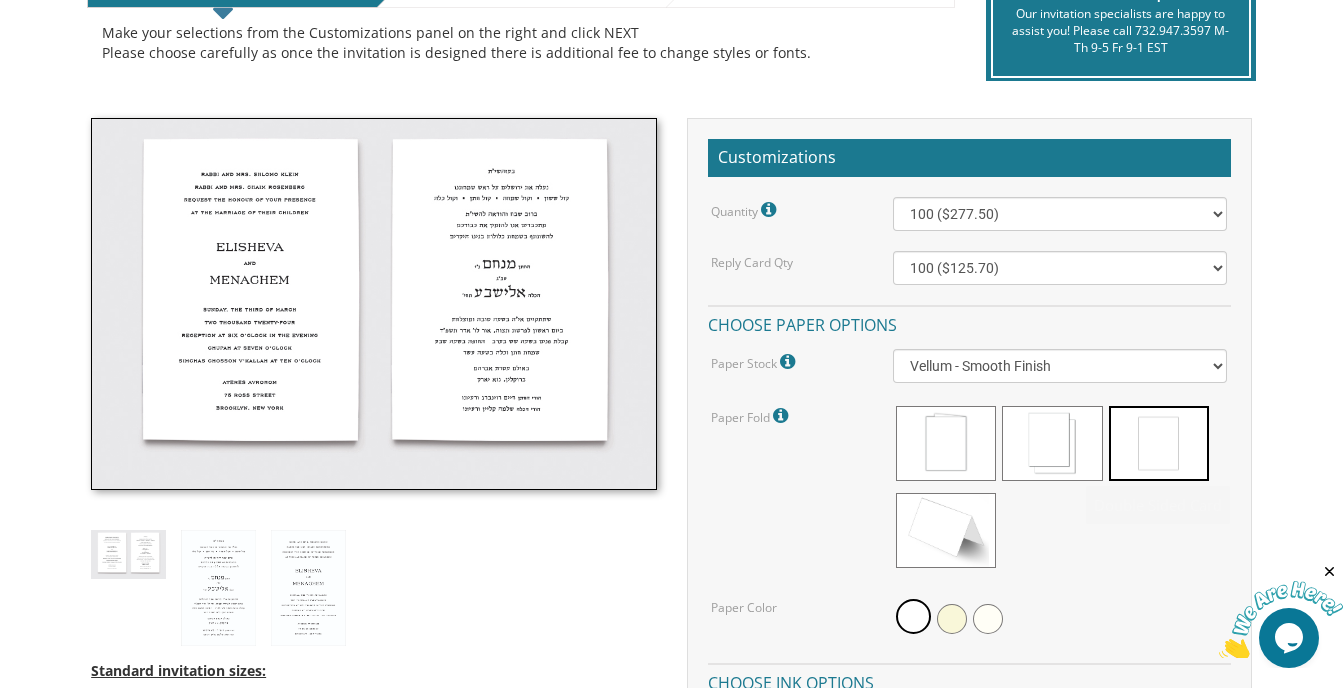 click on "Paper Fold Please note: Cotton double sided cards are slightly cheaper than the other folds. We will contact you regarding price after order is placed." at bounding box center [969, 489] 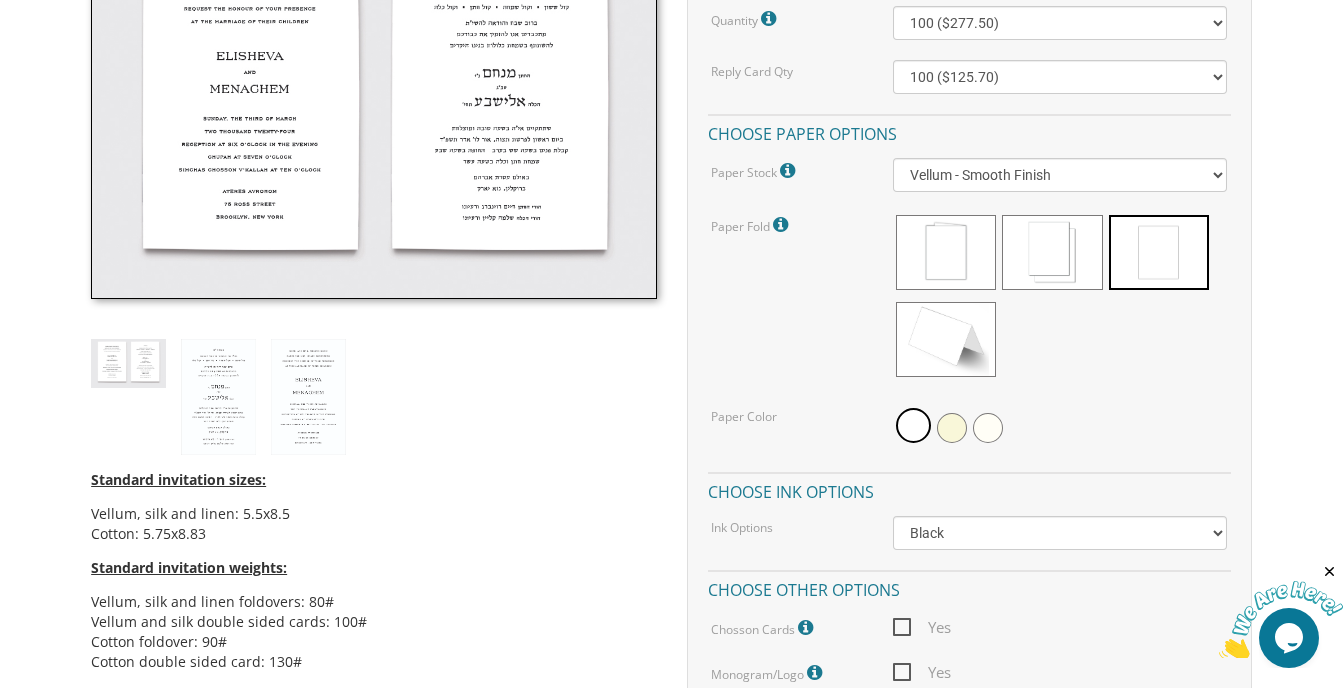 scroll, scrollTop: 671, scrollLeft: 0, axis: vertical 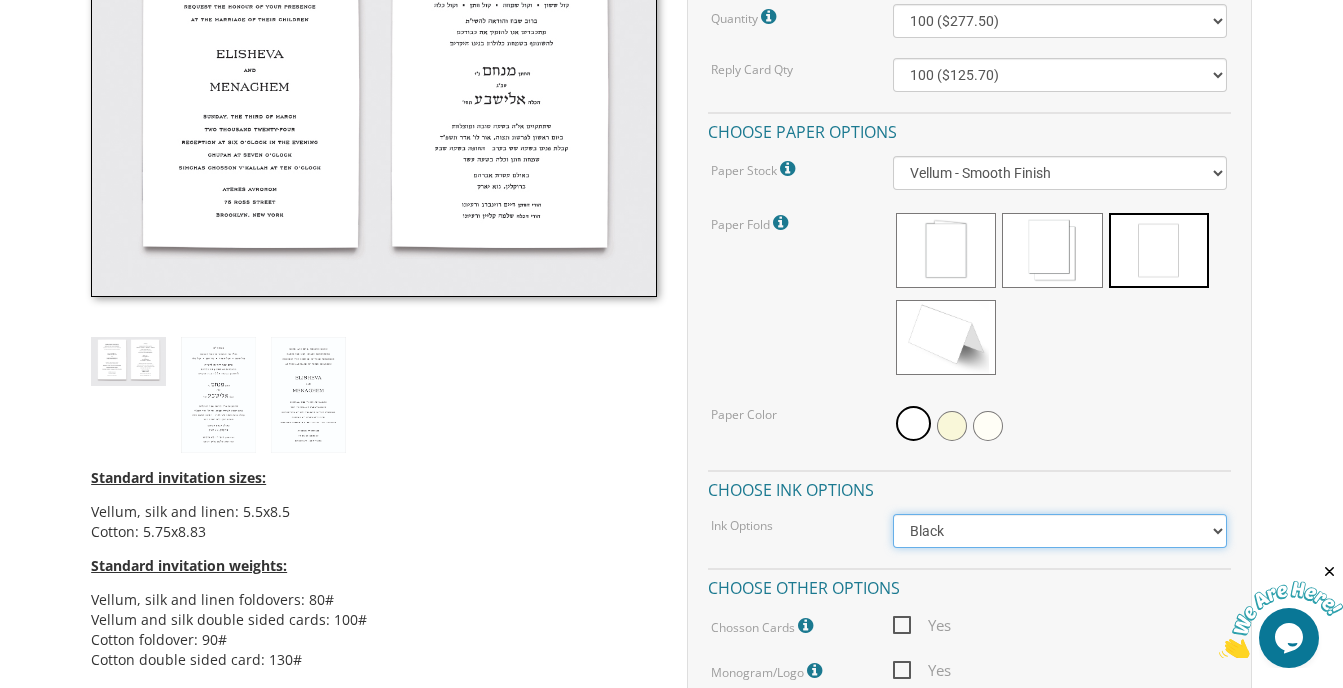 click on "Black Colored Ink ($65.00) Black + One Color ($211.00) Two Colors ($265.00)" at bounding box center (1060, 531) 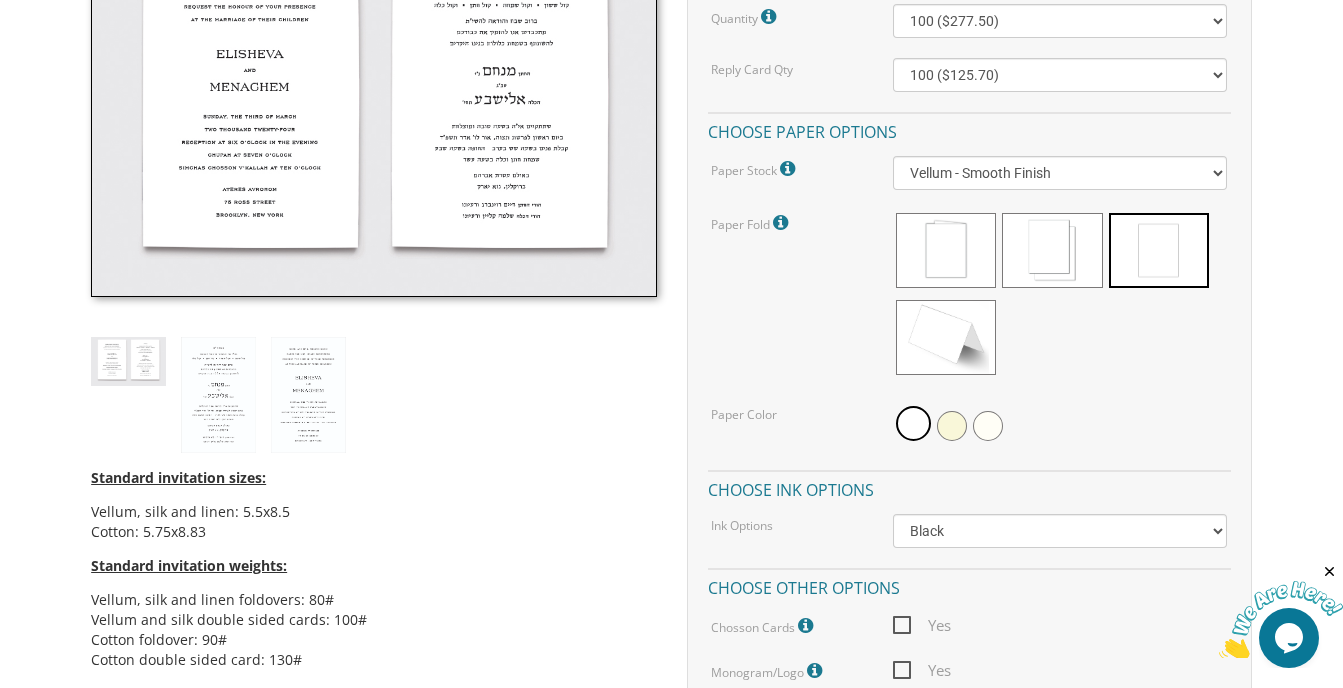 click on "Quantity Please note: Quantities may be modified after order completion.
For wedding invitations  you will also have the option to split total quantity between 2 shipping addresses at checkout. 100 ($277.50) 200 ($330.45) 300 ($380.65) 400 ($432.70) 500 ($482.10) 600 ($534.10) 700 ($583.65) 800 ($635.30) 900 ($684.60) 1000 ($733.55) 1100 ($785.50) 1200 ($833.05) 1300 ($884.60) 1400 ($934.05) 1500 ($983.75) 1600 ($1,033.10) 1700 ($1,082.75) 1800 ($1,132.20) 1900 ($1,183.75) 2000 ($1,230.95)   Reply Card Qty 100 ($125.70) 200 ($150.60) 300 ($177.95) 400 ($270.70) 500 ($225.30) 600 ($249.85) 700 ($272.35) 800 ($299.20) 900 ($323.55) 1000 ($345.80) 1100 ($370.35) 1200 ($392.90) 1300 ($419.70) 1400 ($444.00) 1500 ($466.35) 1600 ($488.75) 1700 ($517.45) 1800 ($539.60) 1900 ($561.95) 2000 ($586.05) Choose paper options   Paper Stock
Vellum:  Uncoated paper that has a slightly rough or toothy surface - similar to eggshell.
Silk:
Linen:
Cotton:
Paper Fold" at bounding box center (969, 375) 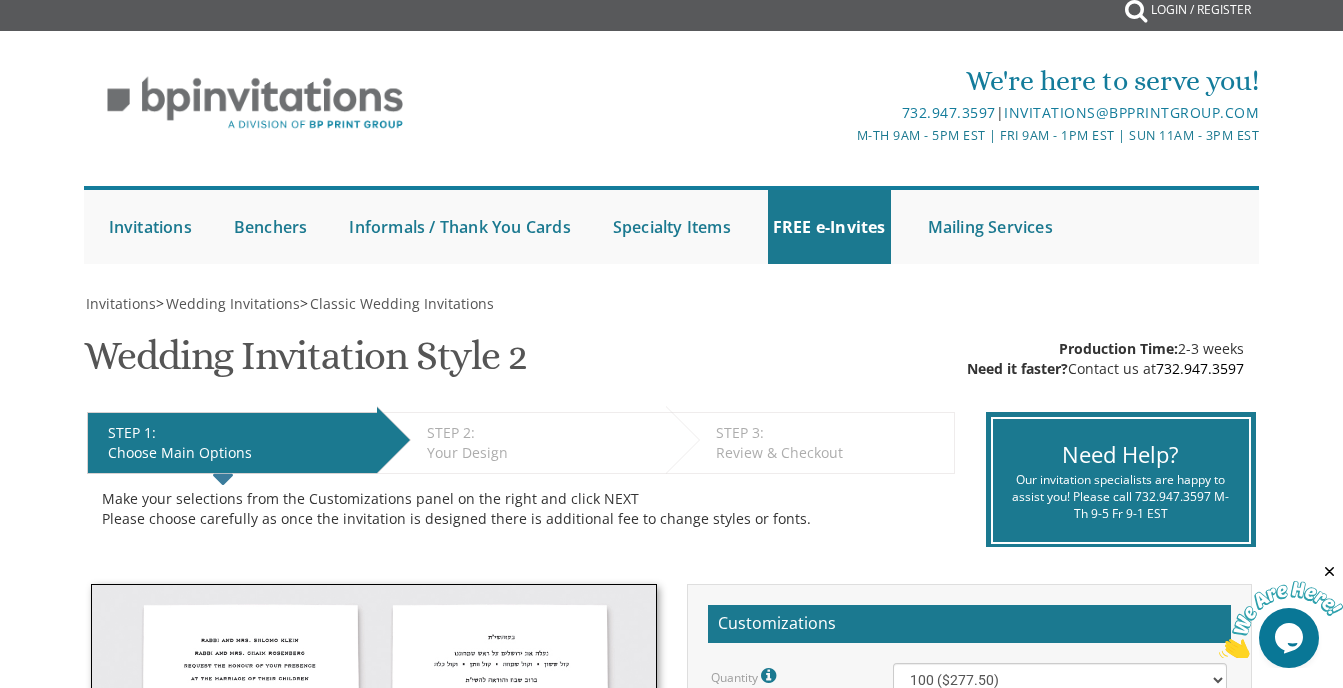 scroll, scrollTop: 0, scrollLeft: 0, axis: both 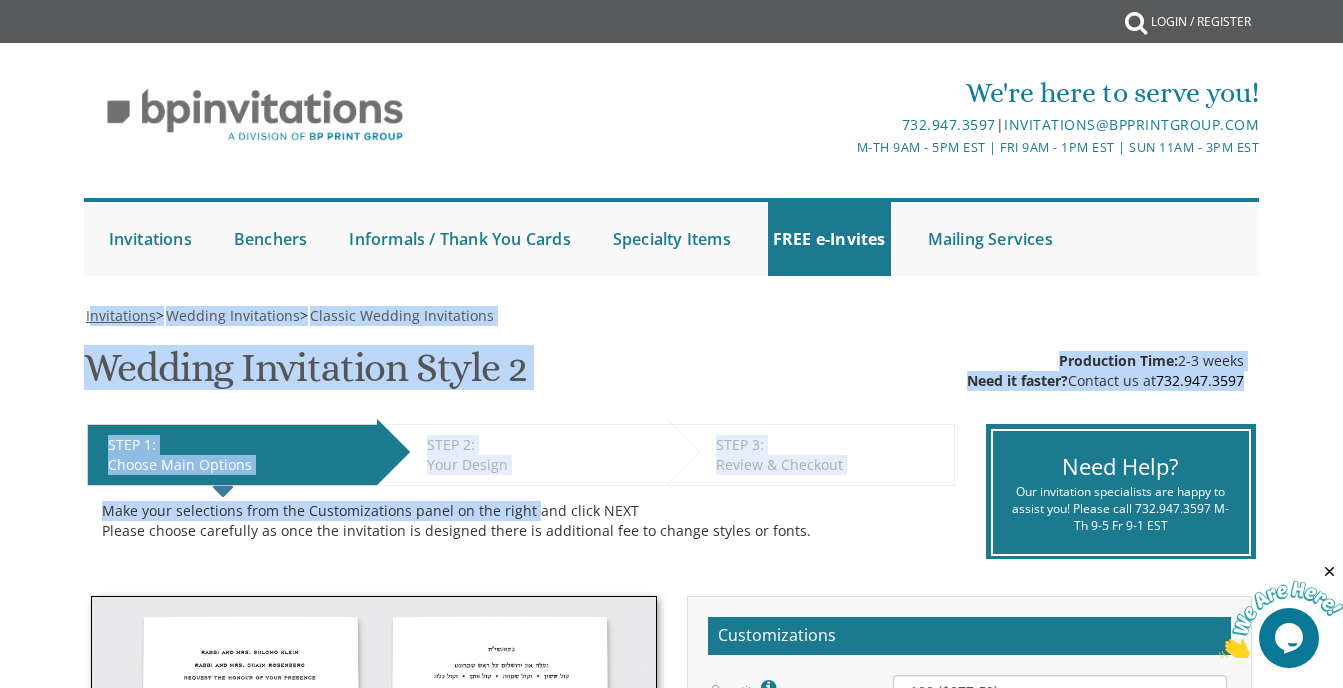 drag, startPoint x: 530, startPoint y: 365, endPoint x: 89, endPoint y: 322, distance: 443.0914 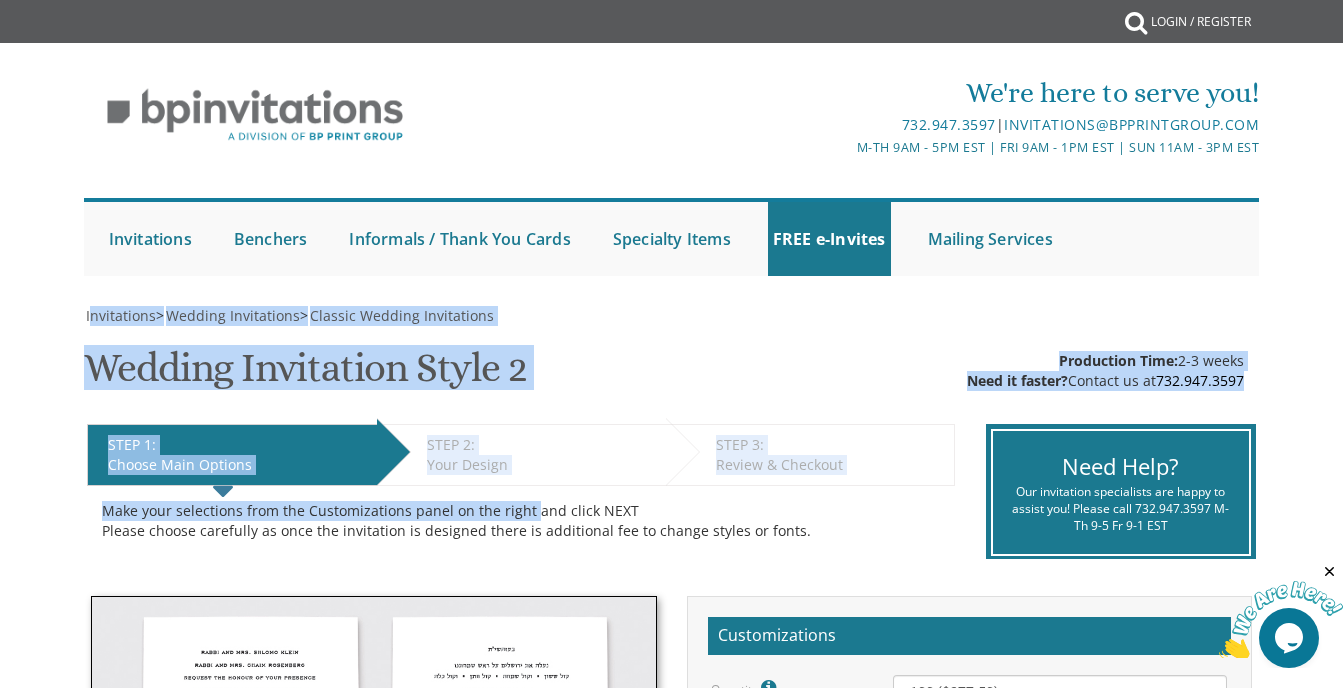 drag, startPoint x: 89, startPoint y: 322, endPoint x: 179, endPoint y: 374, distance: 103.94229 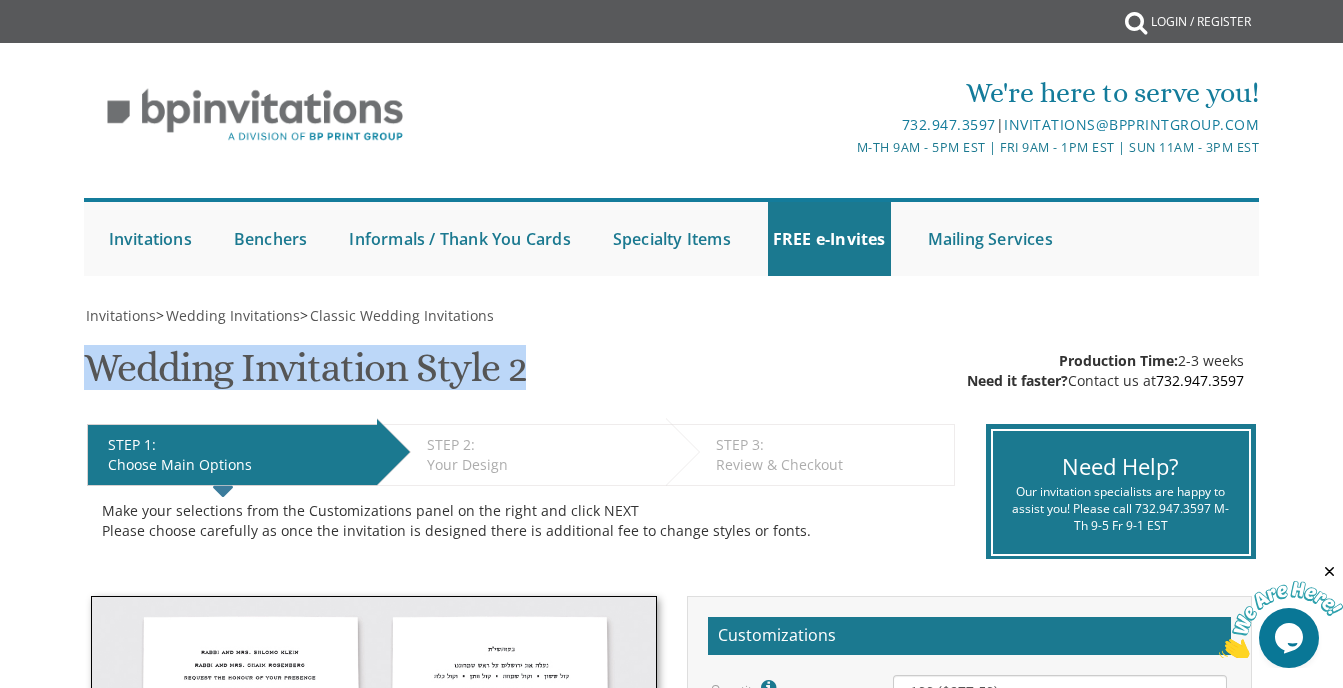 drag, startPoint x: 521, startPoint y: 360, endPoint x: 94, endPoint y: 367, distance: 427.05737 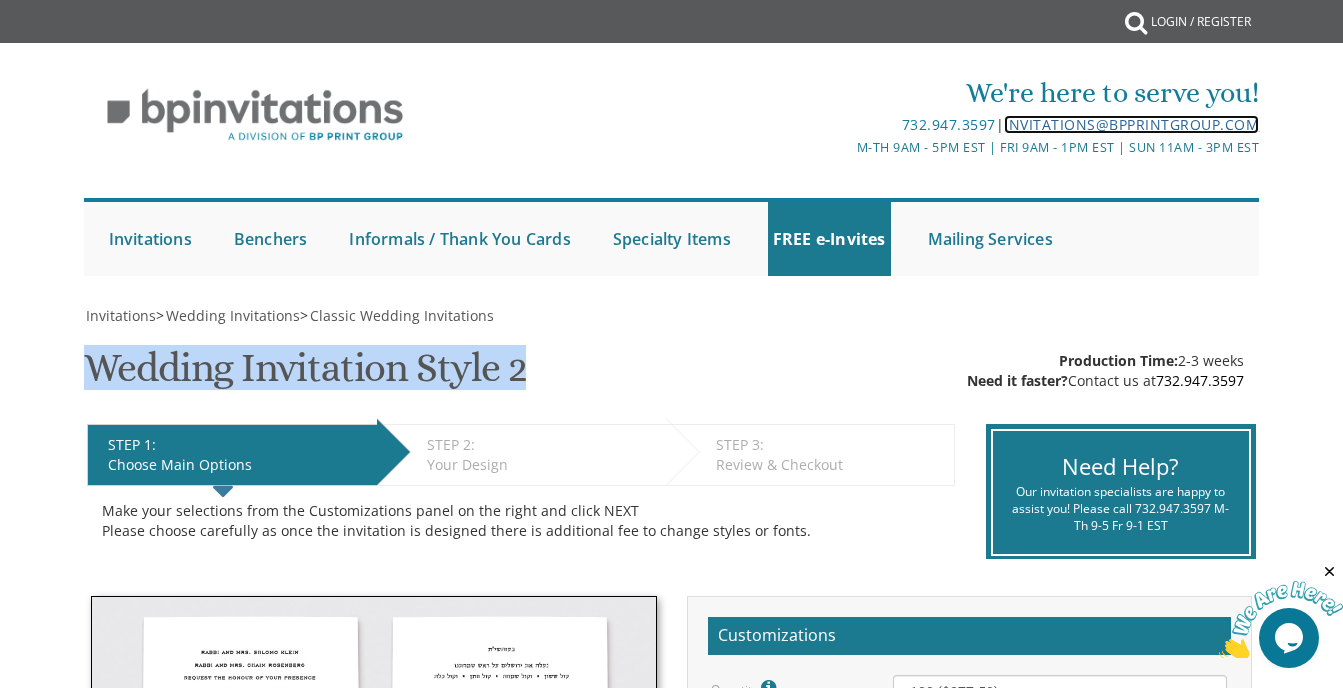 click on "invitations@bpprintgroup.com" at bounding box center (1131, 124) 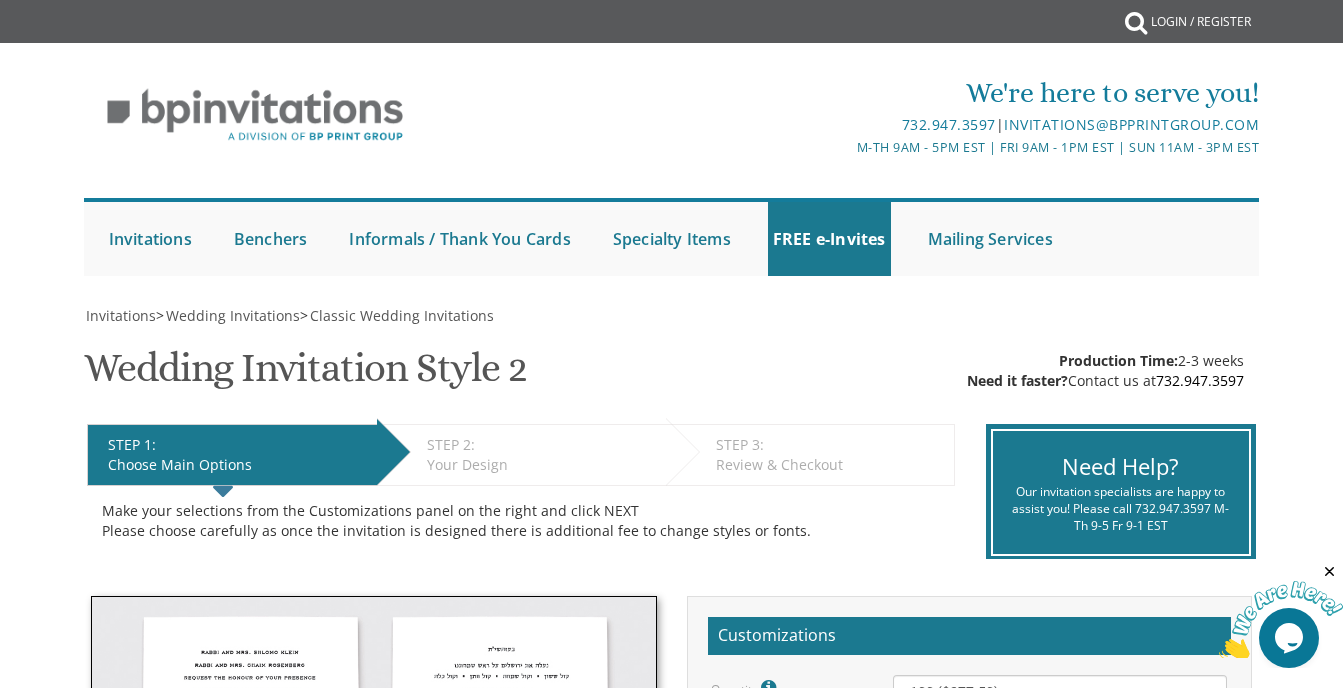 click on "Invitations  >  Wedding Invitations  >  Classic Wedding Invitations
Wedding Invitation Style 2  SKU: WedInv2 Production Time:  2-3 weeks
Need it faster?  Contact us at  [PHONE]
STEP 1: EDIT
Choose Main Options
STEP 2: EDIT
Your Design
STEP 3: EDIT
Review & Checkout
Make your selections from the Customizations panel on the right and click NEXT" at bounding box center [672, 1220] 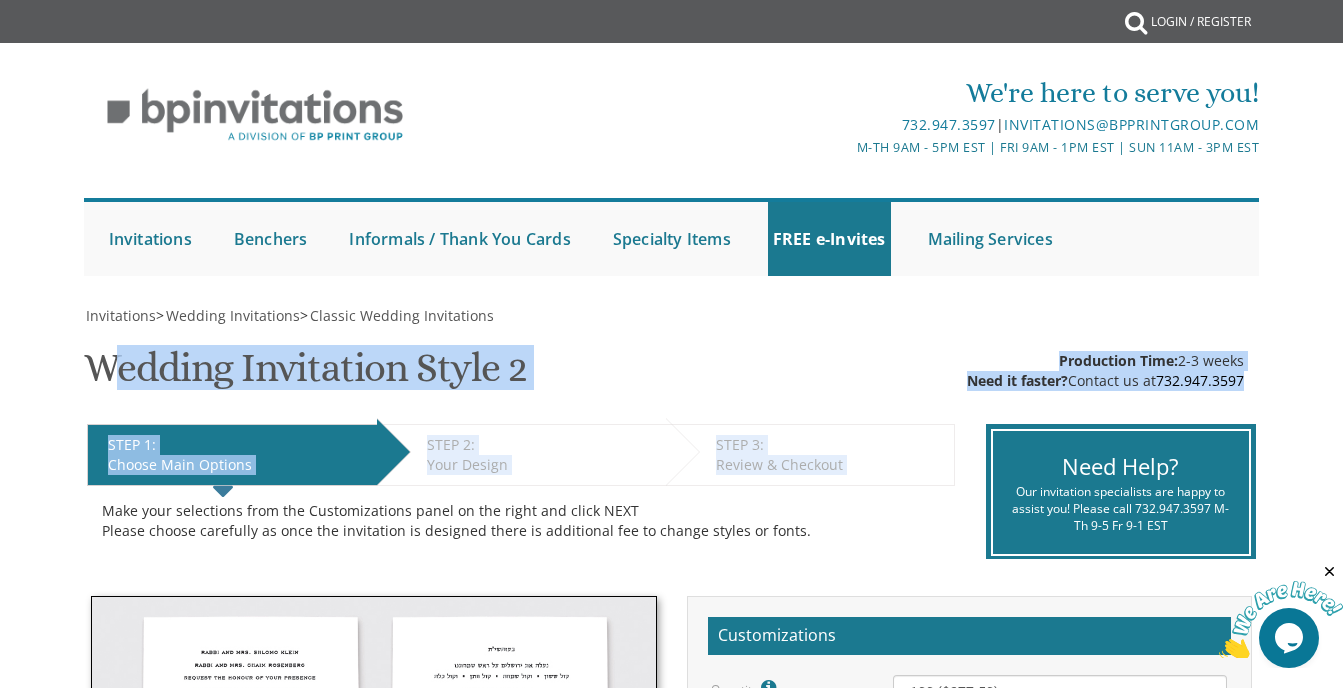 drag, startPoint x: 79, startPoint y: 369, endPoint x: 105, endPoint y: 370, distance: 26.019224 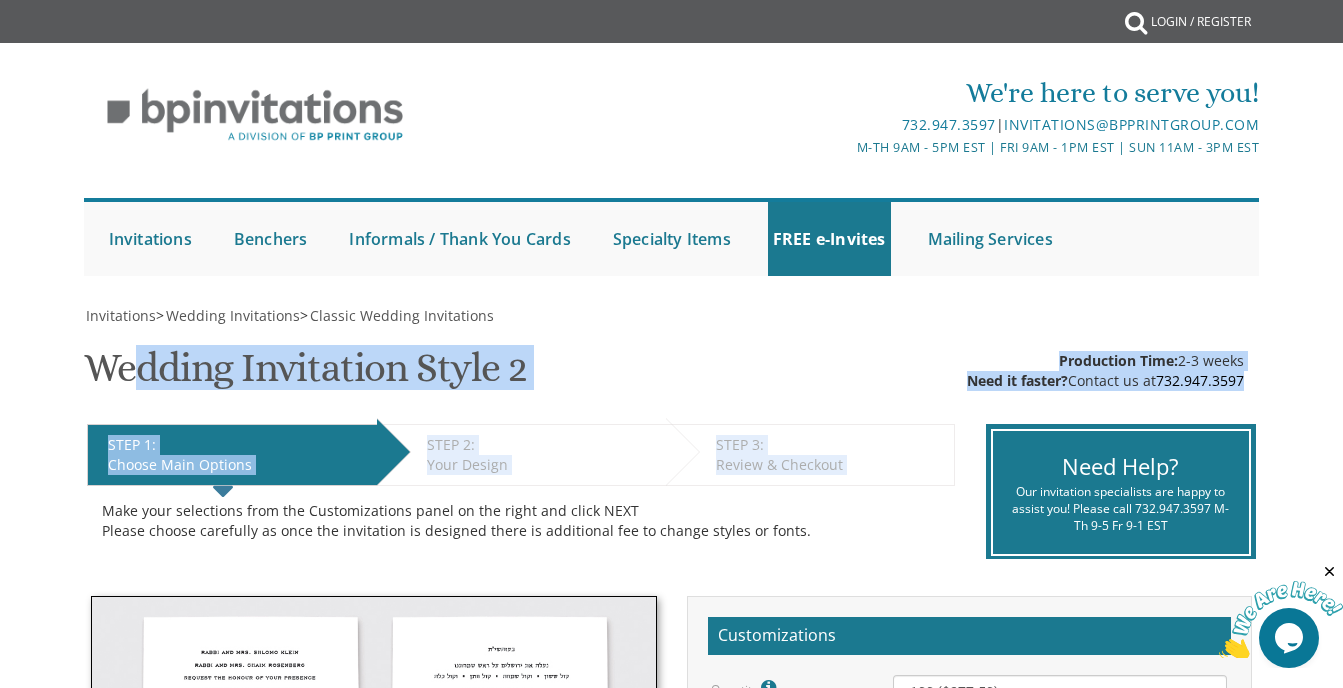 drag, startPoint x: 80, startPoint y: 367, endPoint x: 127, endPoint y: 358, distance: 47.853943 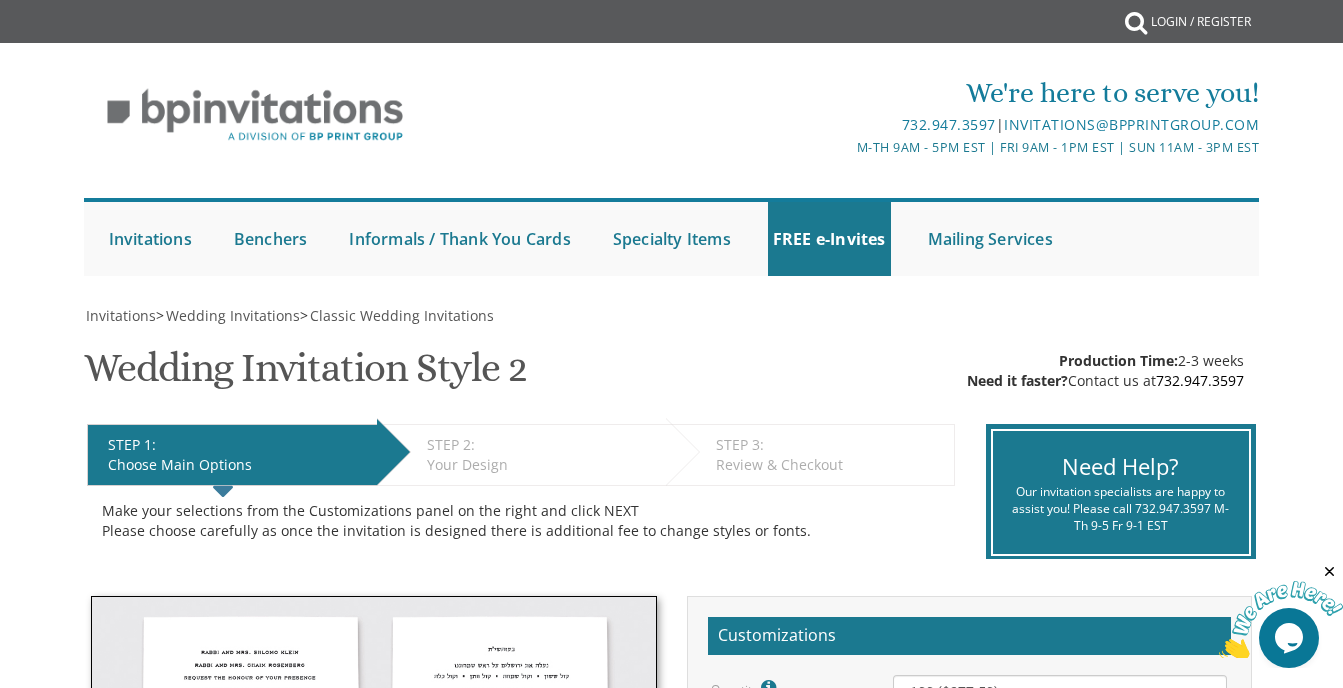 click on "Invitations  >  Wedding Invitations  >  Classic Wedding Invitations
Wedding Invitation Style 2  SKU: WedInv2 Production Time:  2-3 weeks
Need it faster?  Contact us at  [PHONE]
STEP 1: EDIT
Choose Main Options
STEP 2: EDIT
Your Design
STEP 3: EDIT
Review & Checkout
Make your selections from the Customizations panel on the right and click NEXT" at bounding box center (672, 1220) 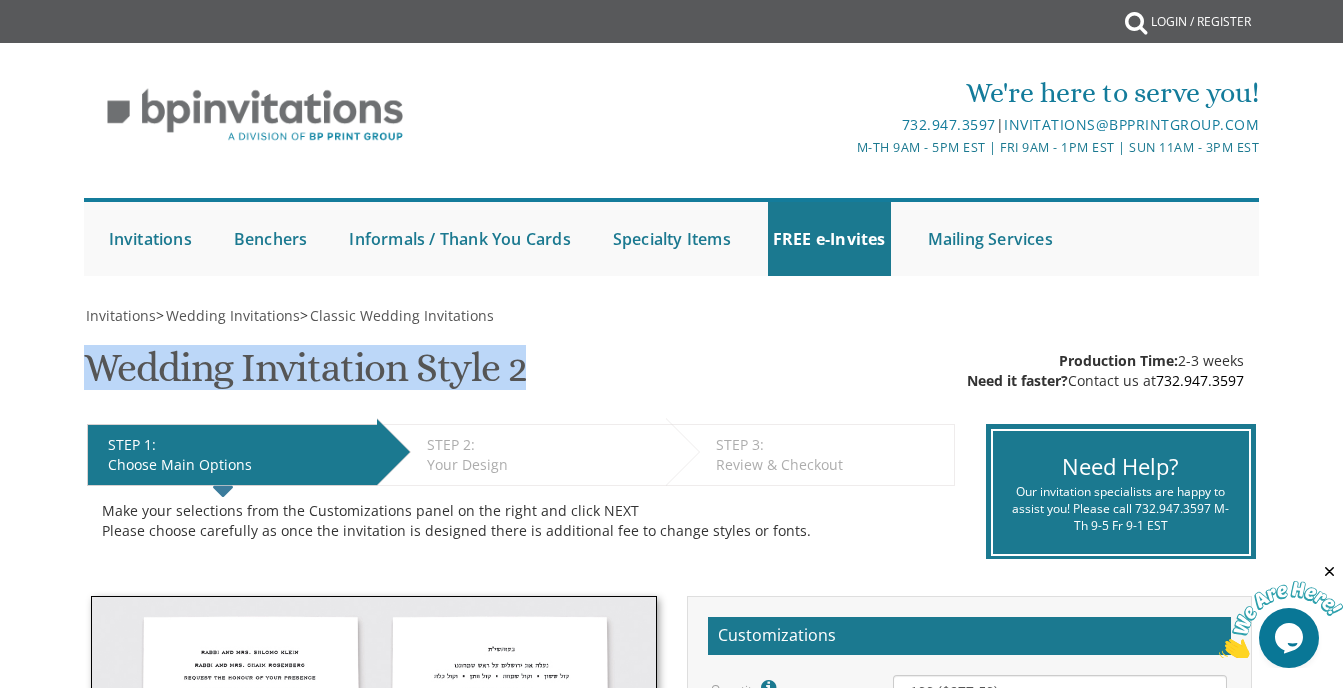 drag, startPoint x: 520, startPoint y: 374, endPoint x: 98, endPoint y: 383, distance: 422.09595 